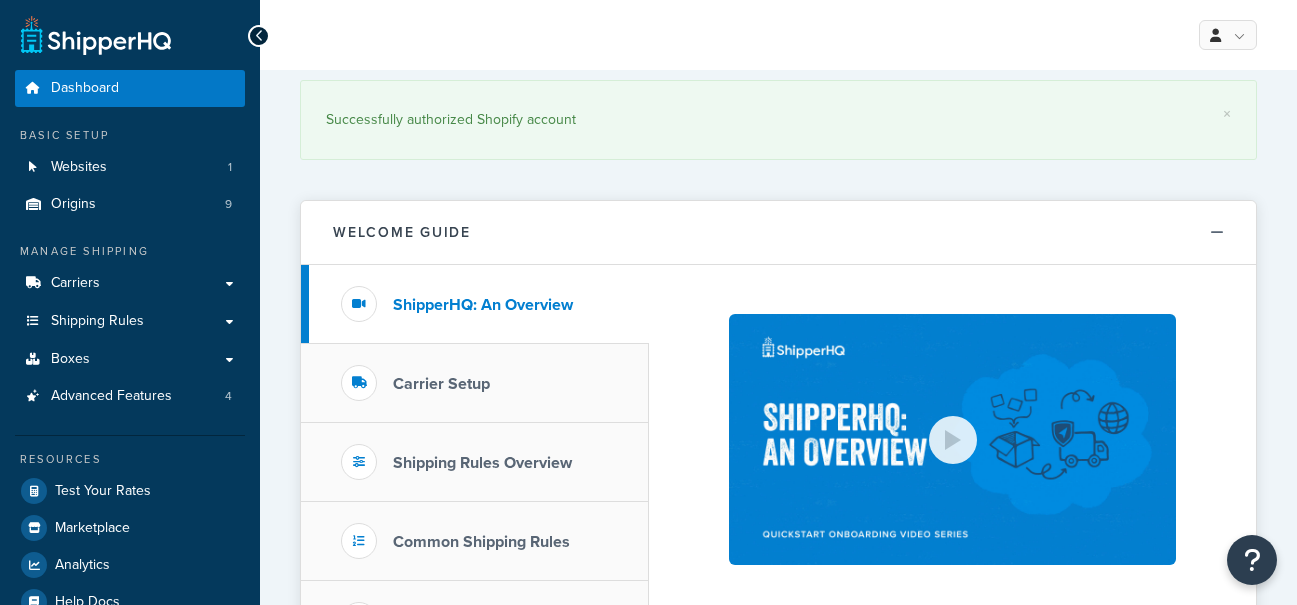 scroll, scrollTop: 0, scrollLeft: 0, axis: both 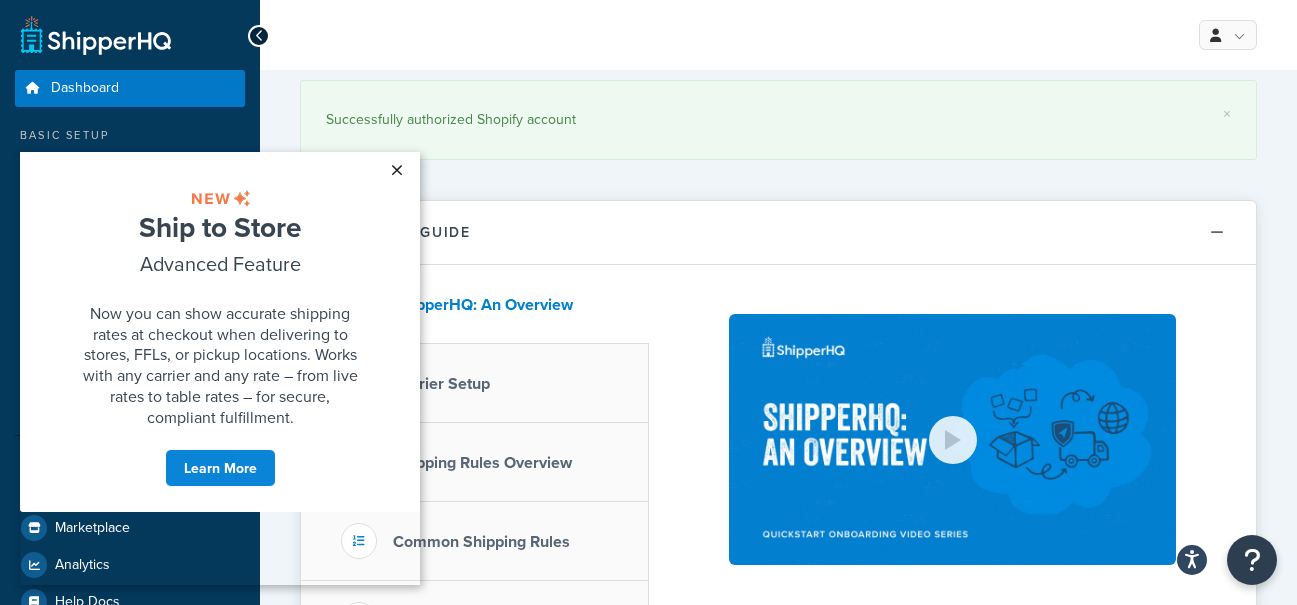 click on "×" at bounding box center [396, 170] 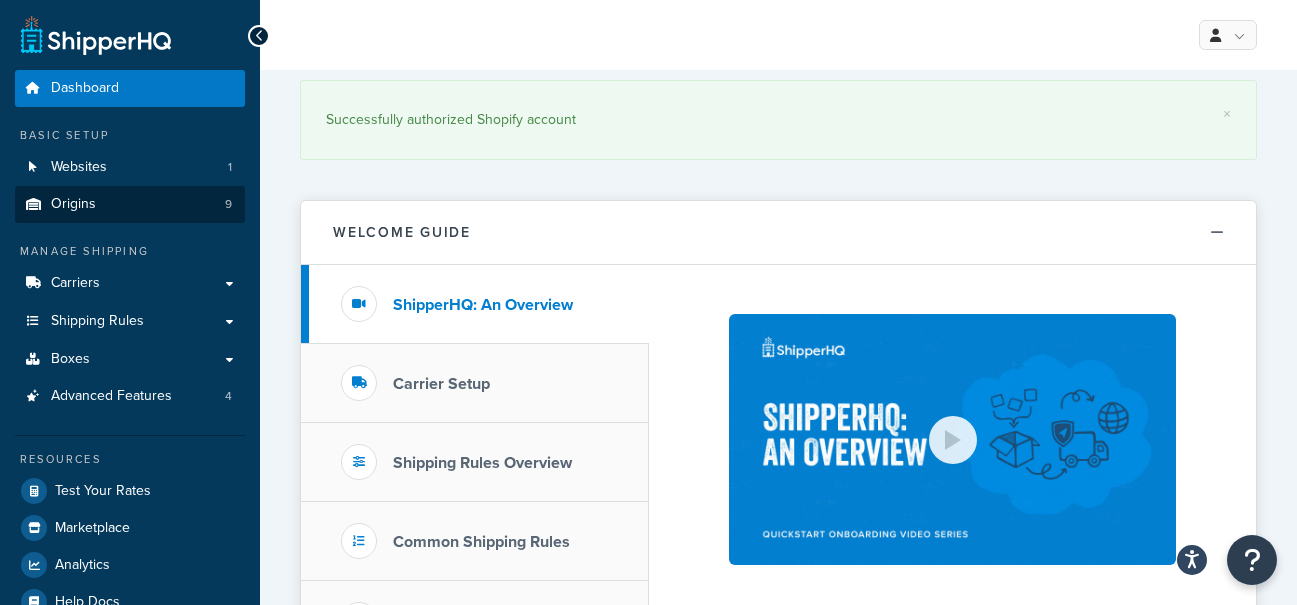 click on "Origins 9" at bounding box center [130, 204] 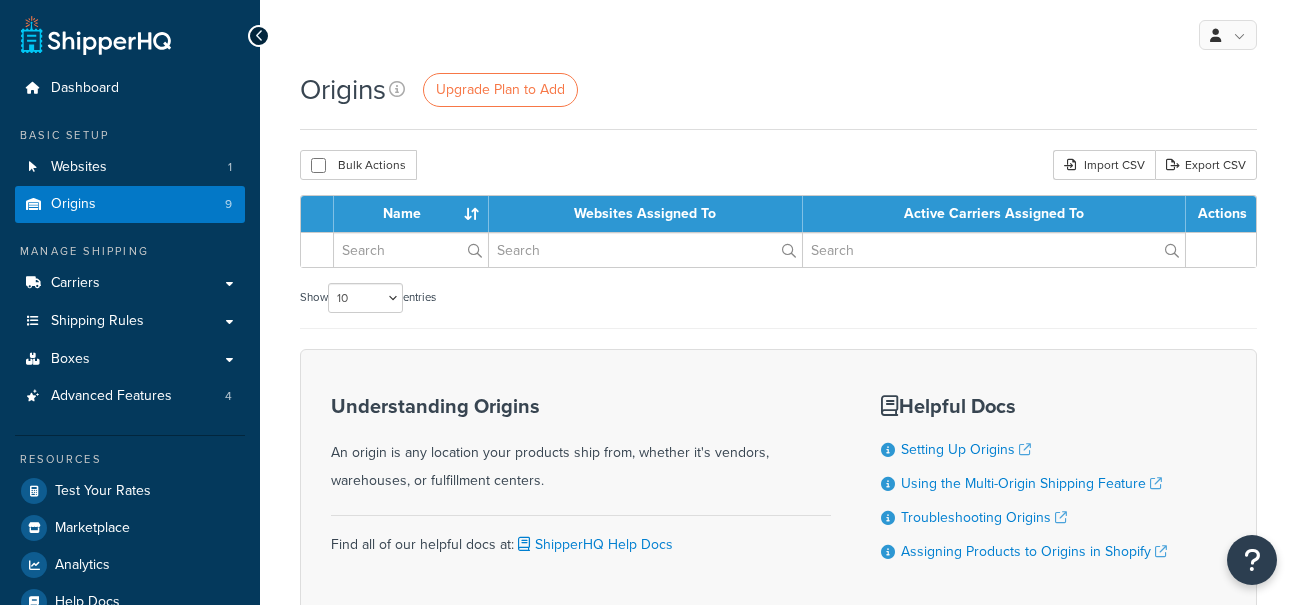 scroll, scrollTop: 0, scrollLeft: 0, axis: both 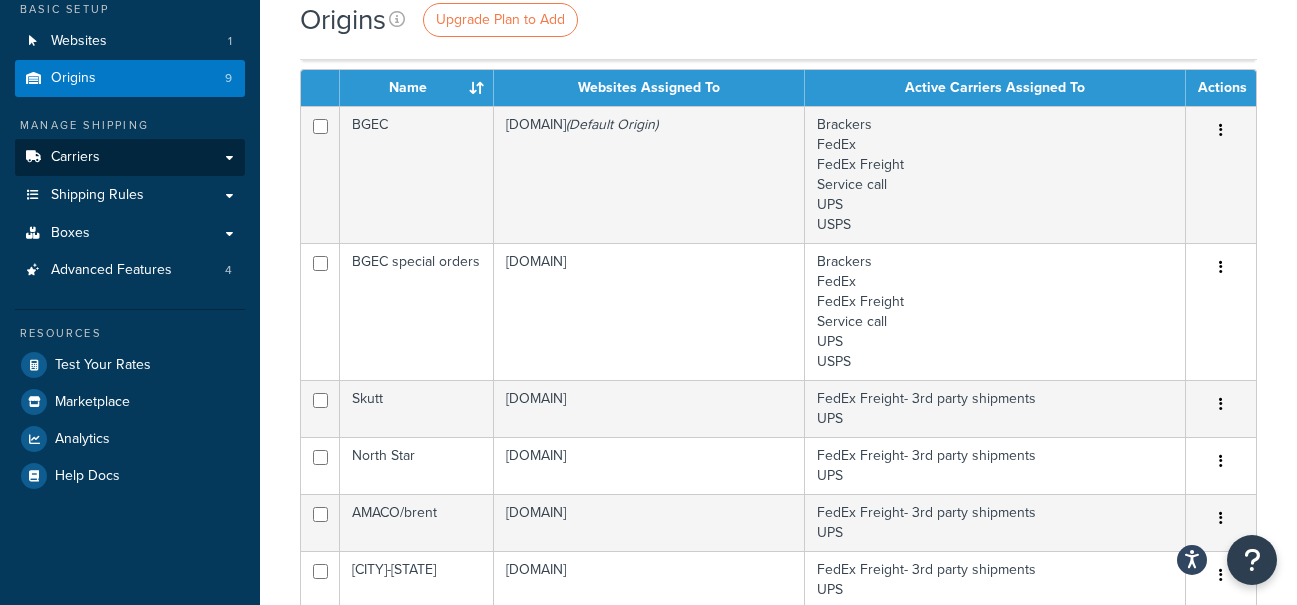 click on "Carriers" at bounding box center [130, 157] 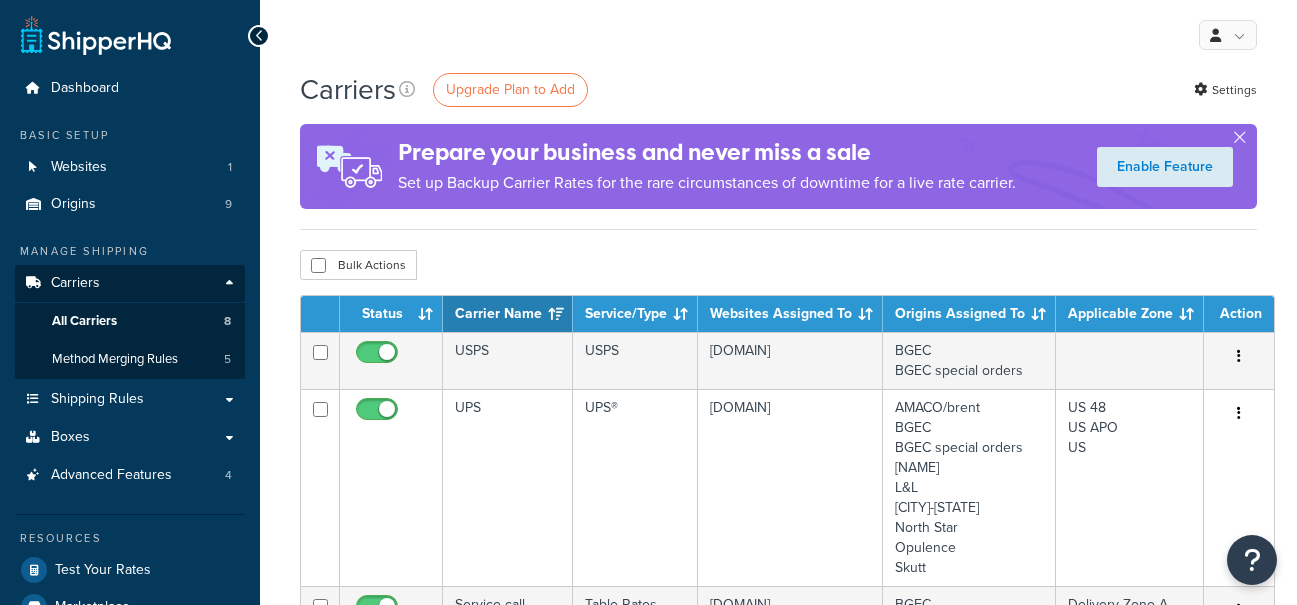 scroll, scrollTop: 0, scrollLeft: 0, axis: both 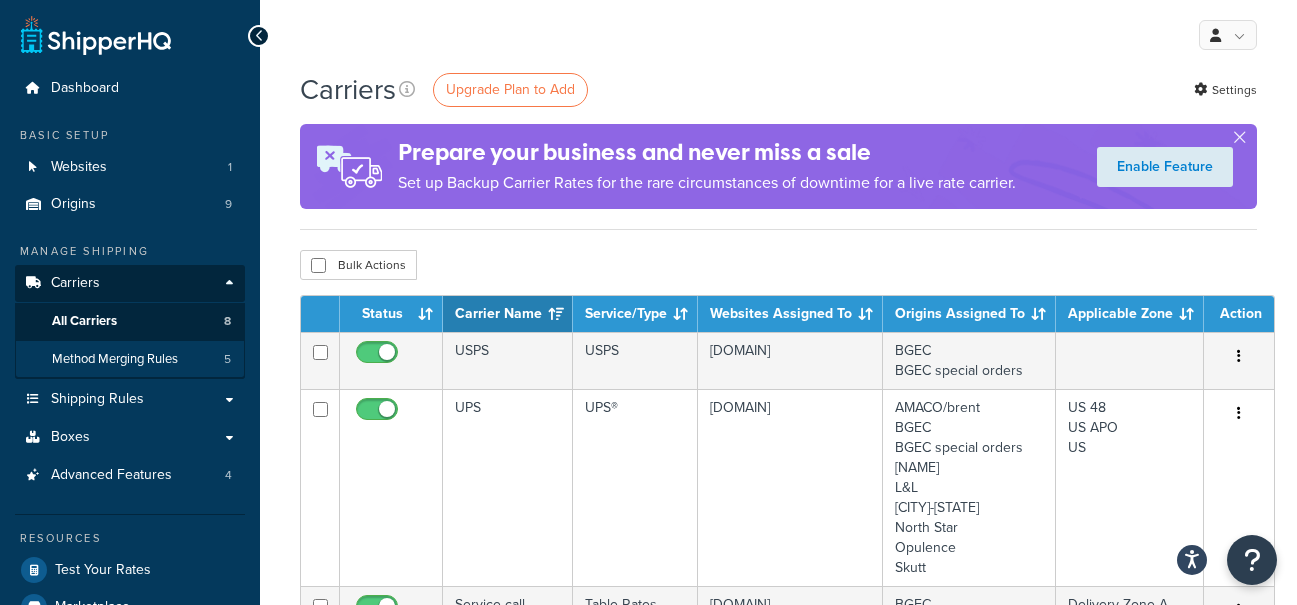 click on "Method Merging Rules" at bounding box center [115, 359] 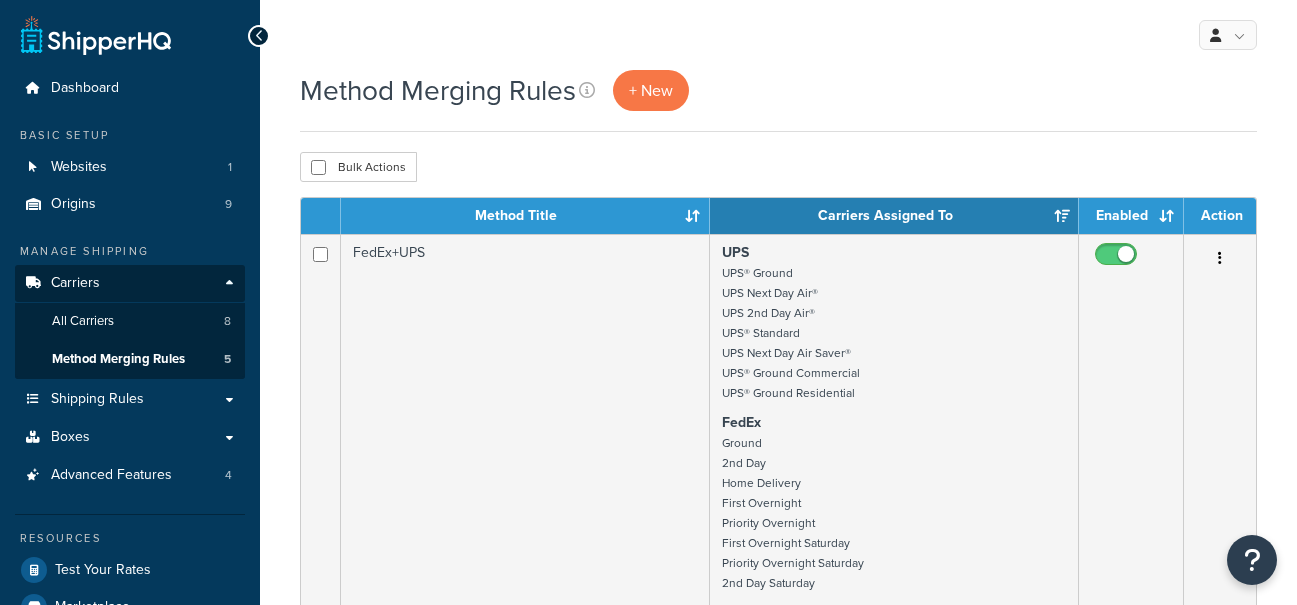 scroll, scrollTop: 0, scrollLeft: 0, axis: both 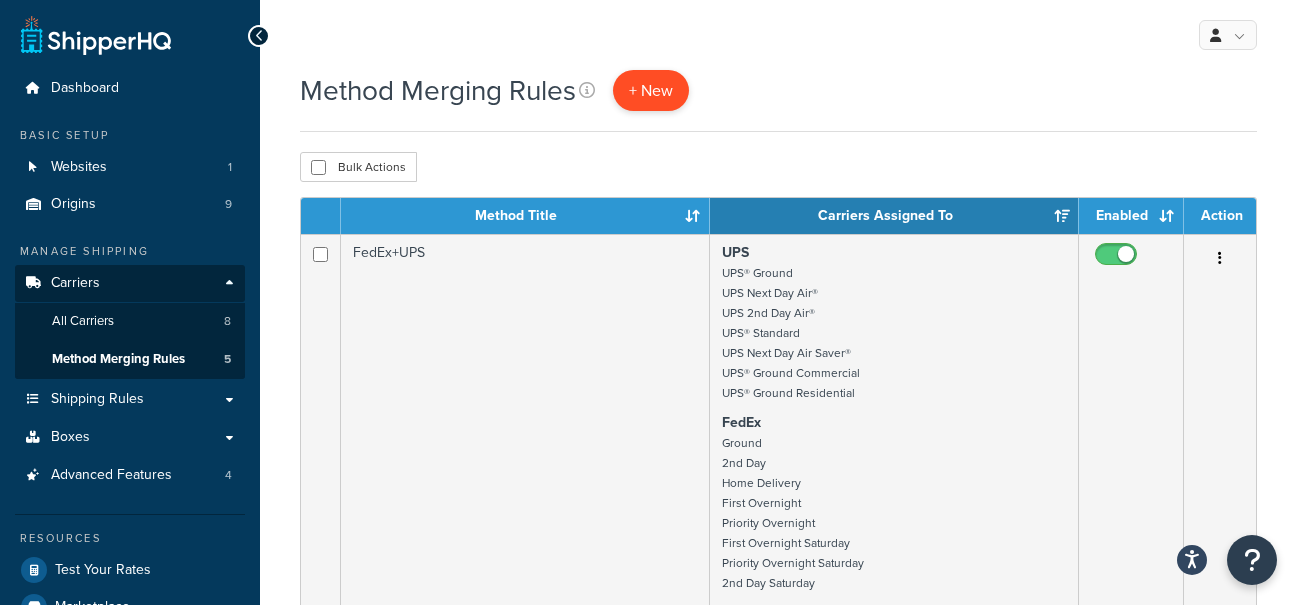 click on "+ New" at bounding box center [651, 90] 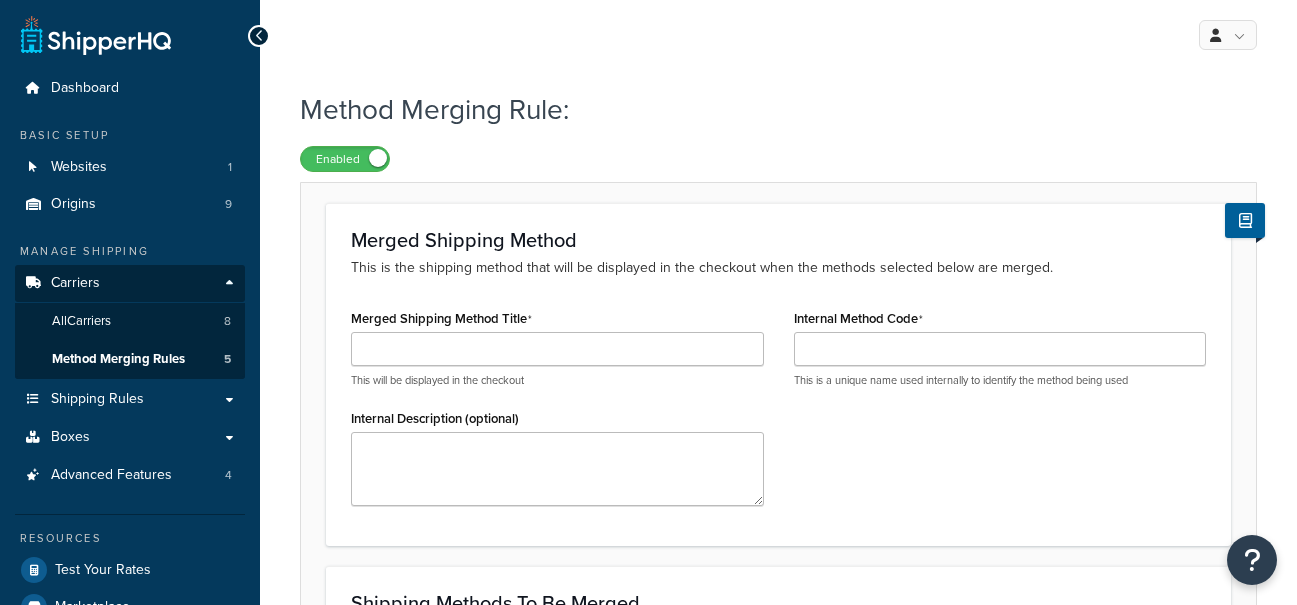 scroll, scrollTop: 0, scrollLeft: 0, axis: both 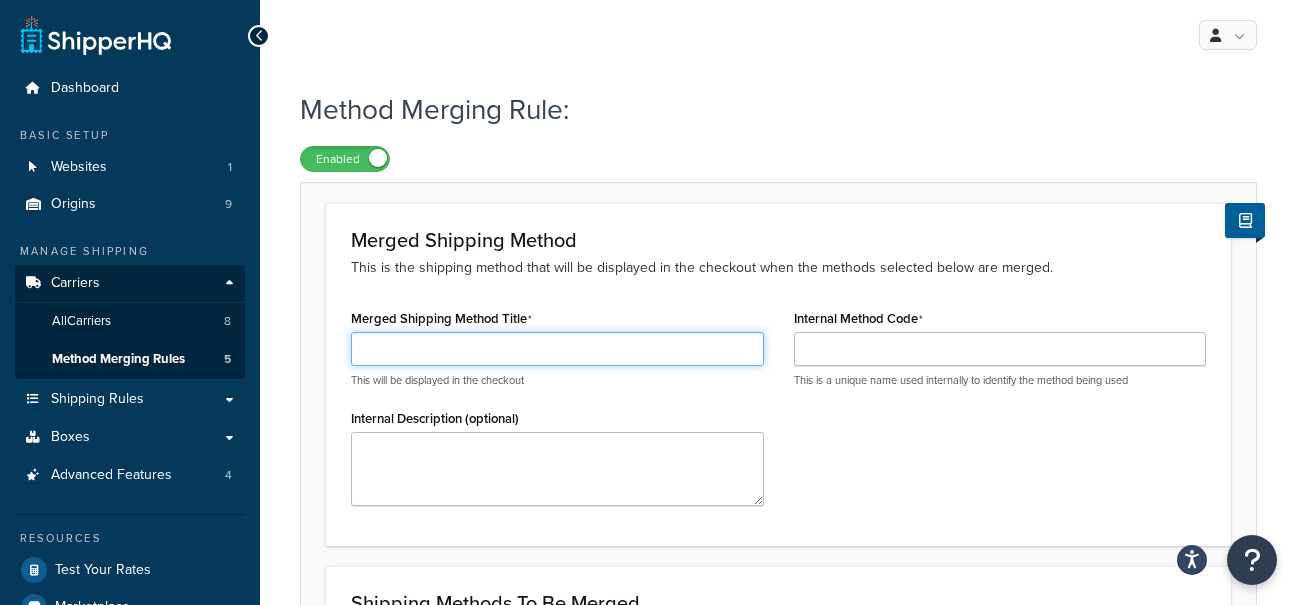 click on "Merged Shipping Method Title" at bounding box center [557, 349] 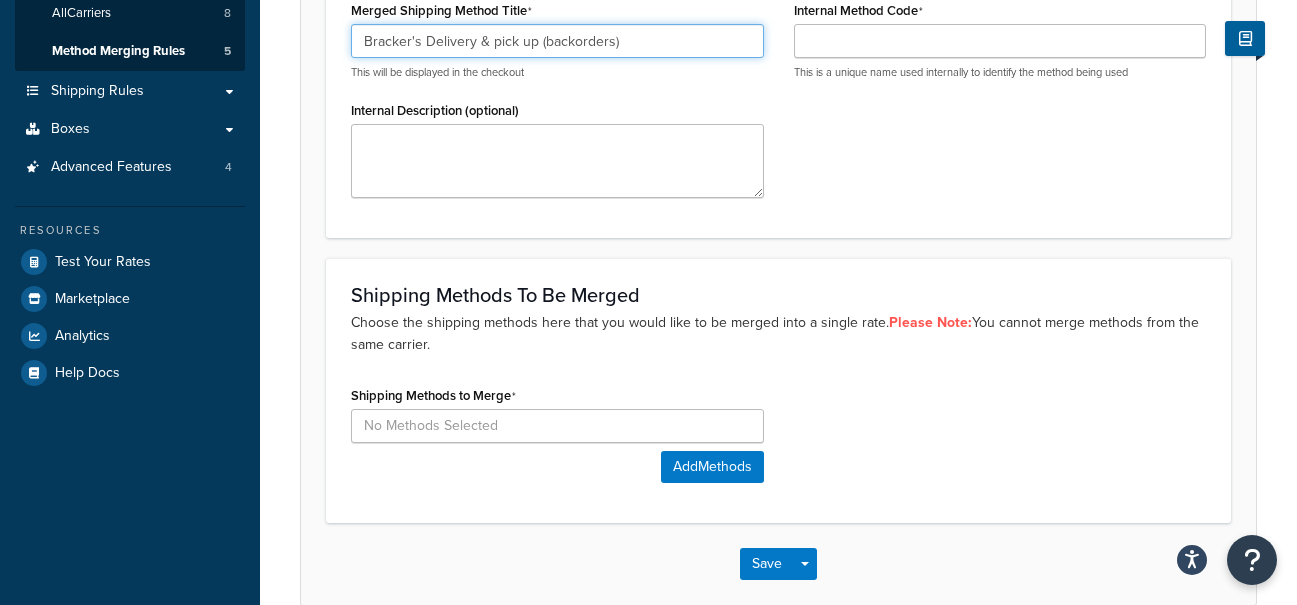 scroll, scrollTop: 312, scrollLeft: 0, axis: vertical 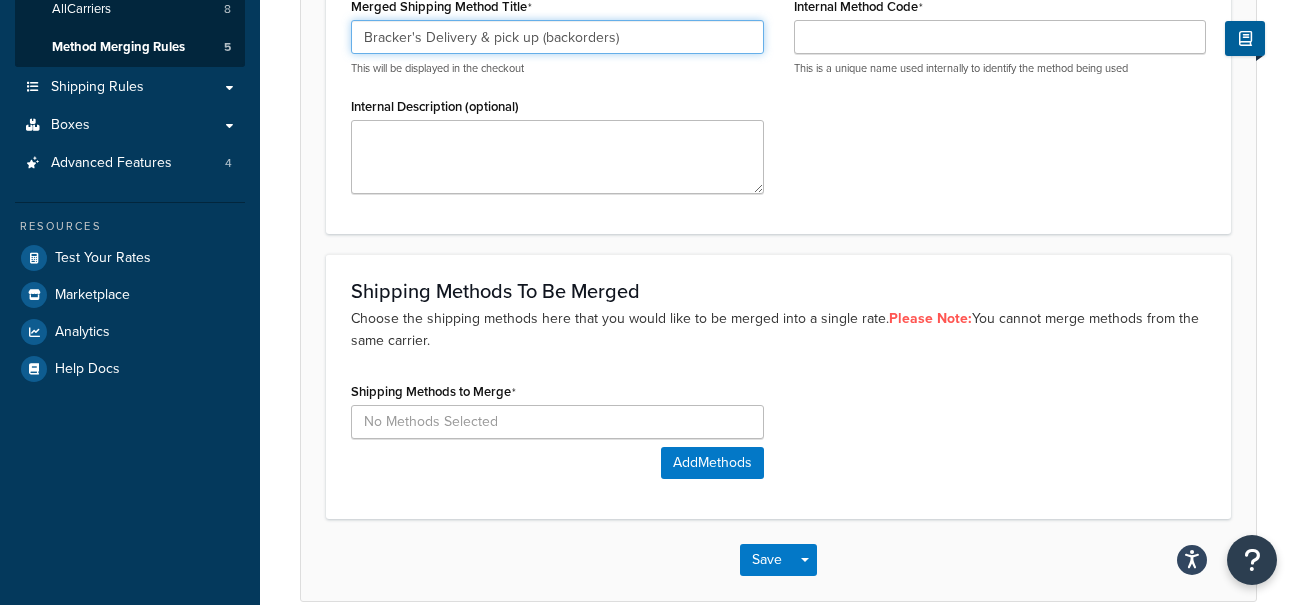 type on "Bracker's Delivery & pick up (backorders)" 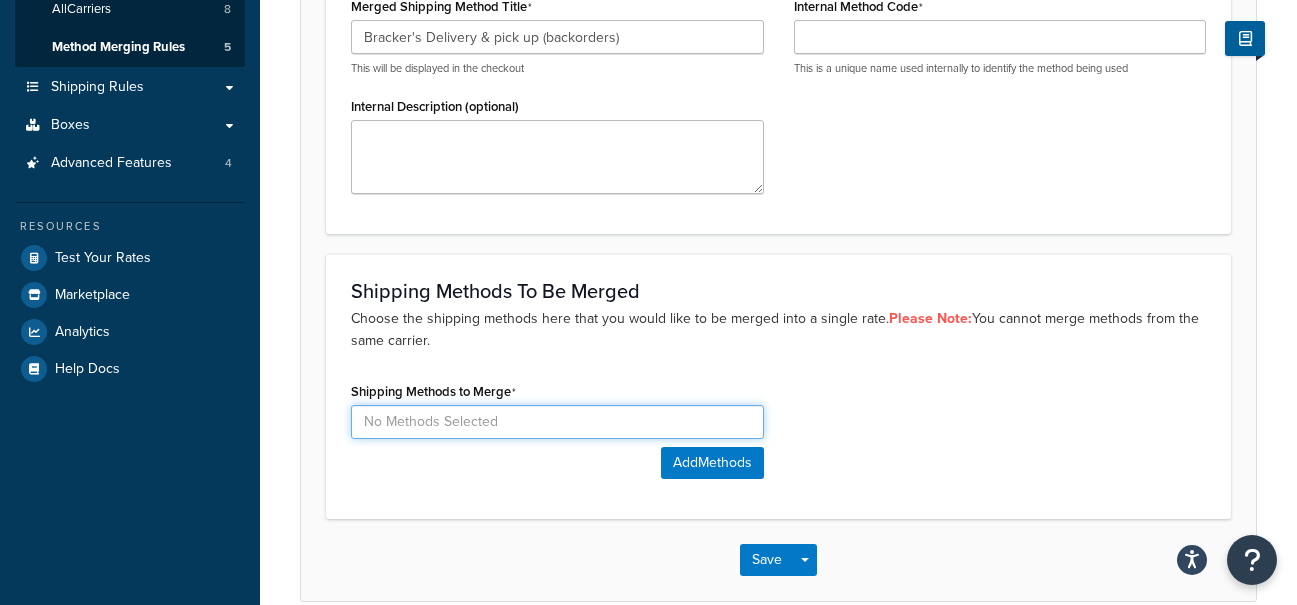 click at bounding box center [557, 422] 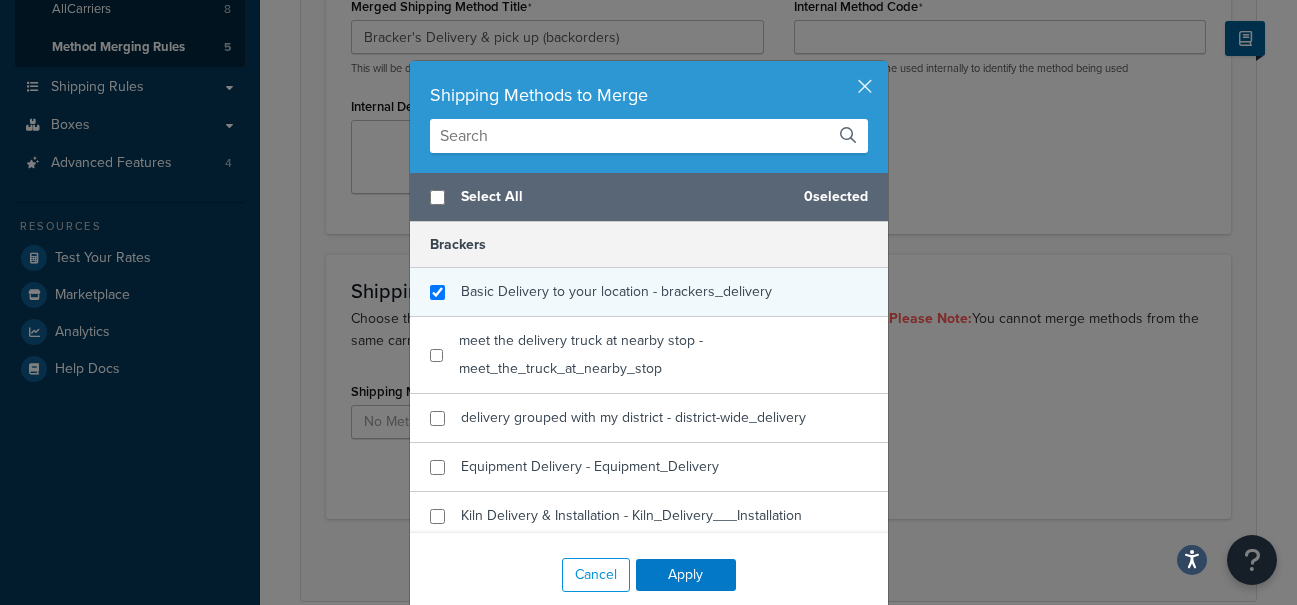 click at bounding box center [437, 292] 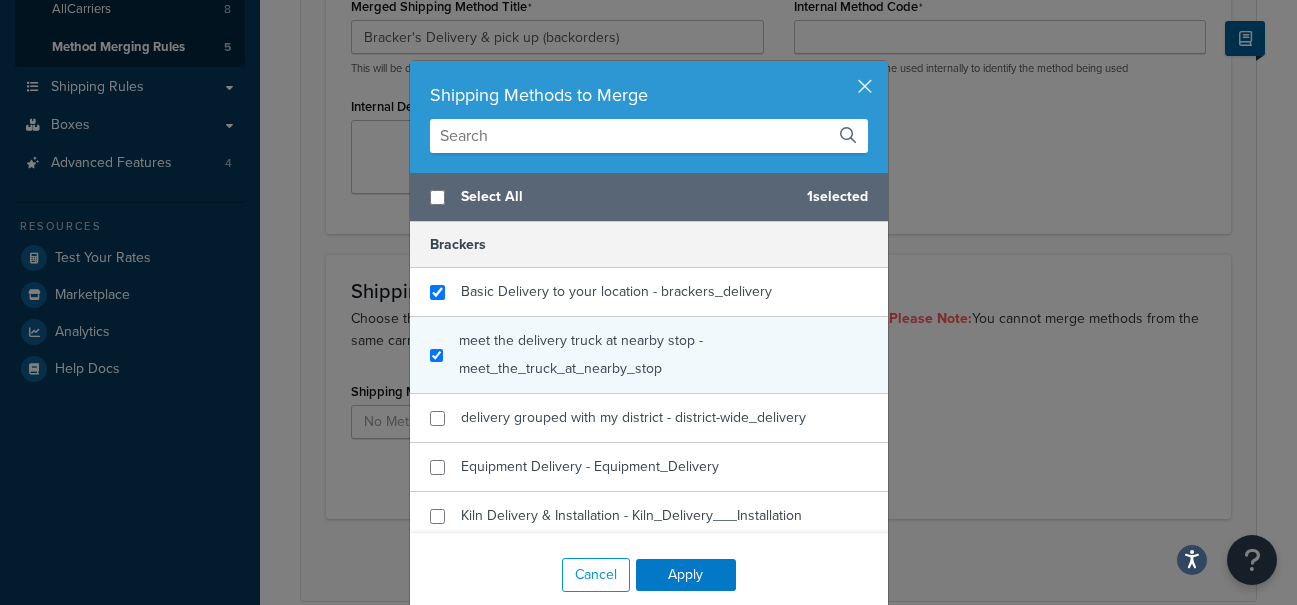 click at bounding box center (437, 355) 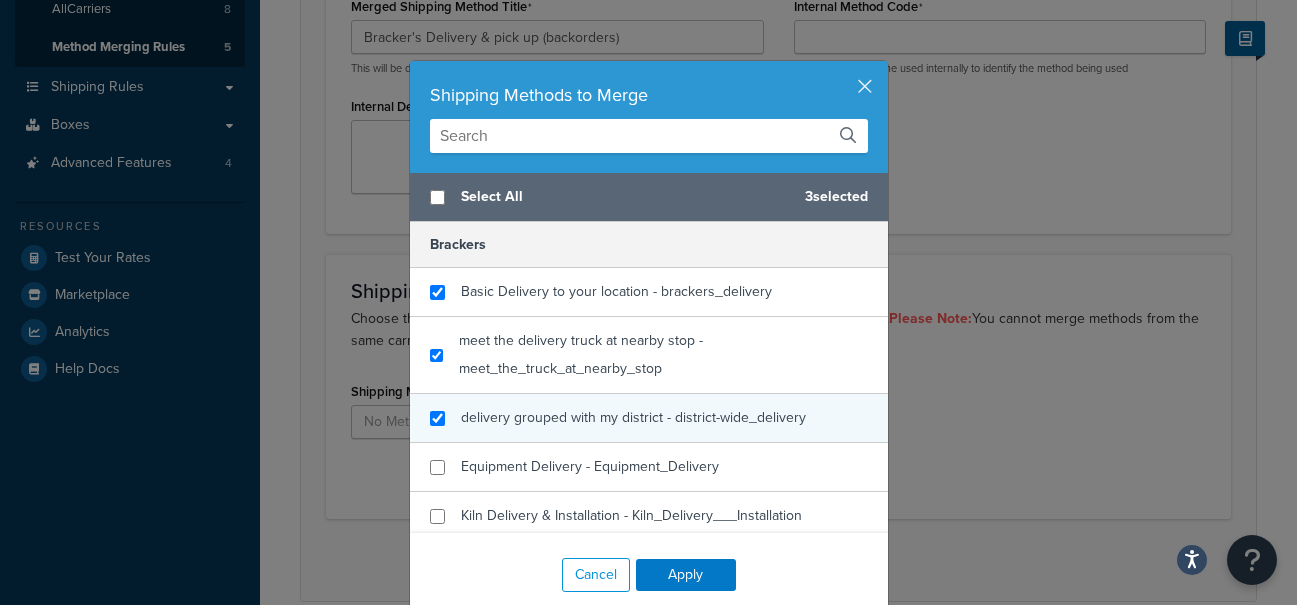 click at bounding box center (437, 418) 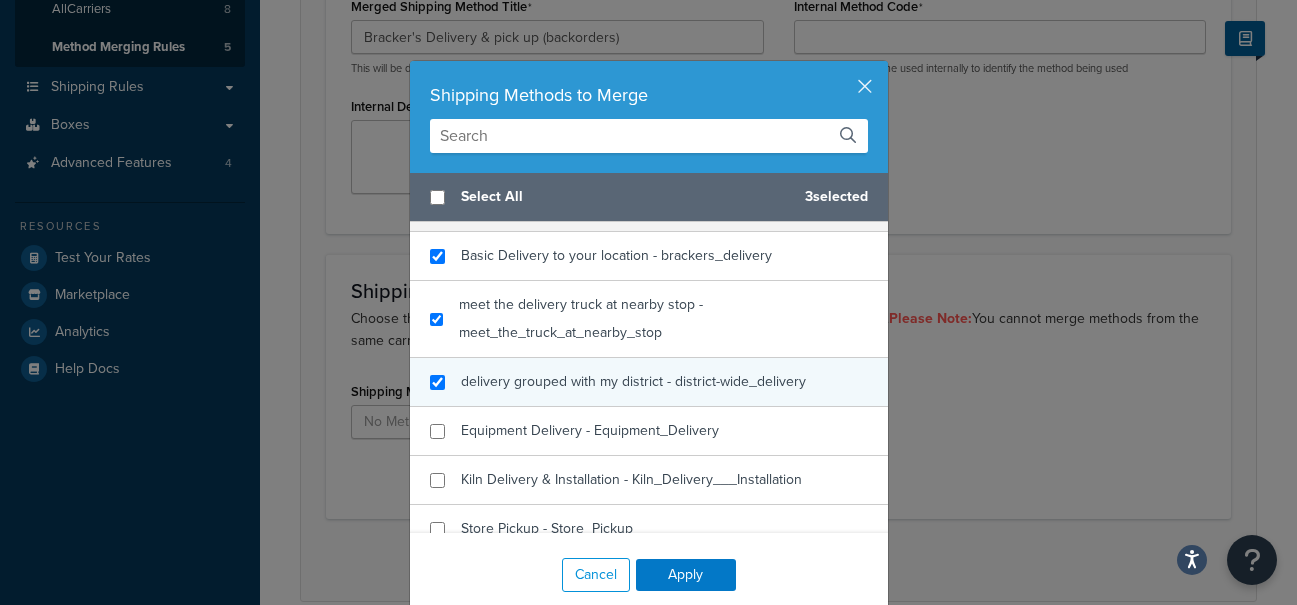 scroll, scrollTop: 53, scrollLeft: 0, axis: vertical 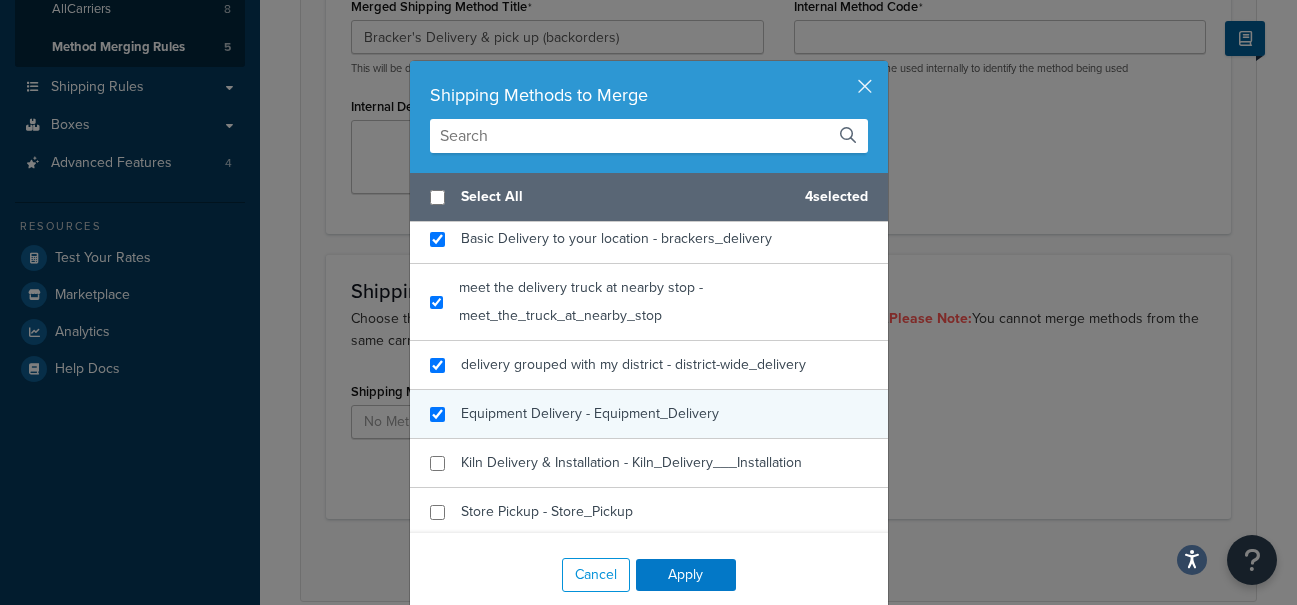 click at bounding box center (437, 414) 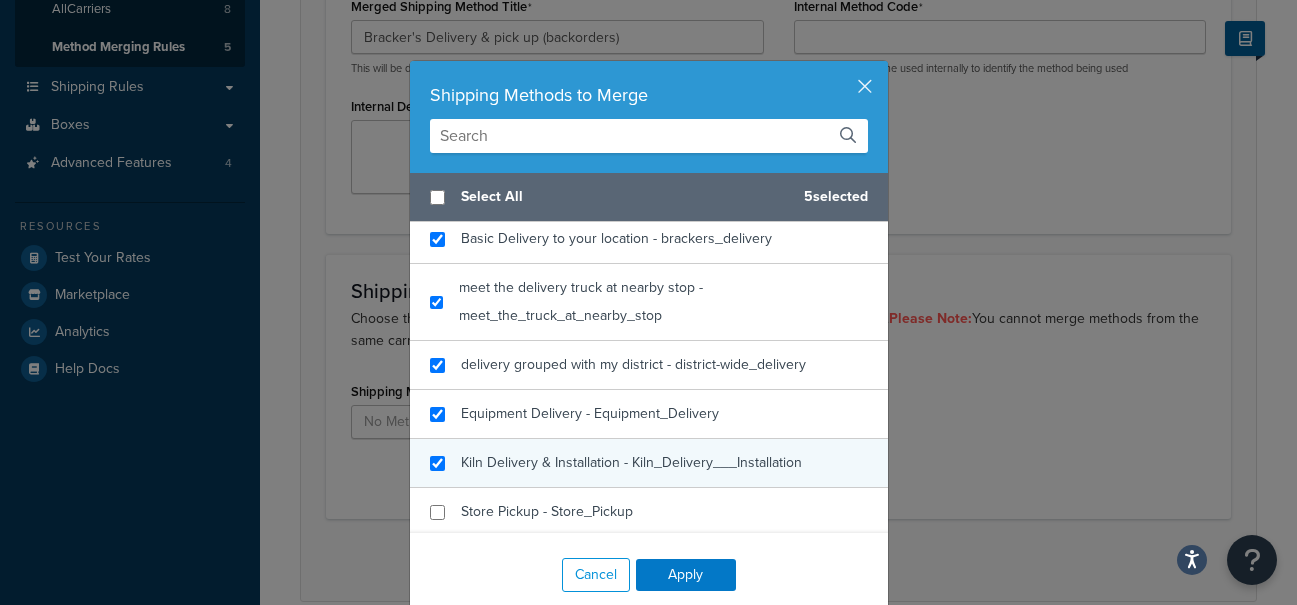 click at bounding box center (437, 463) 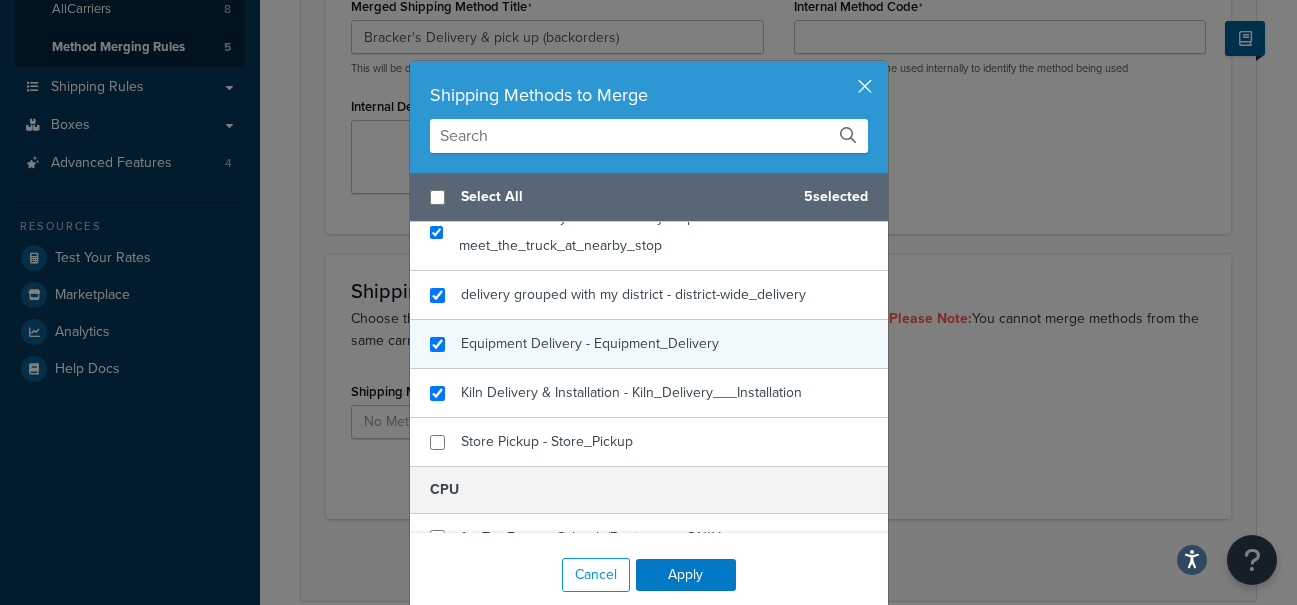 scroll, scrollTop: 149, scrollLeft: 0, axis: vertical 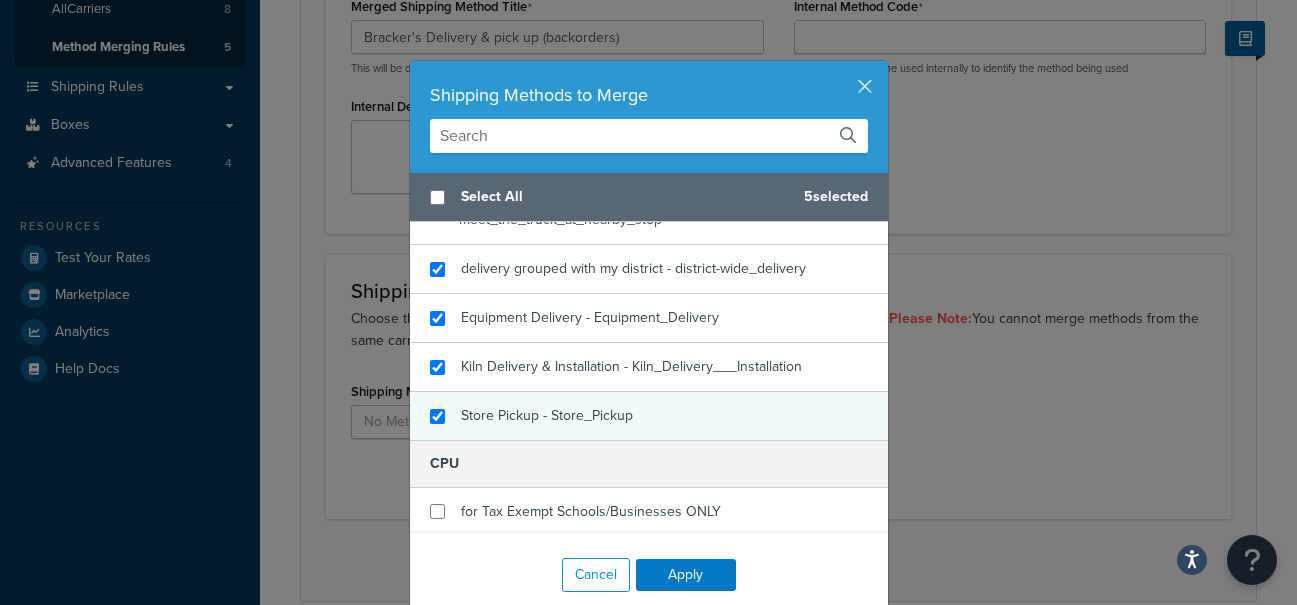 click at bounding box center [437, 416] 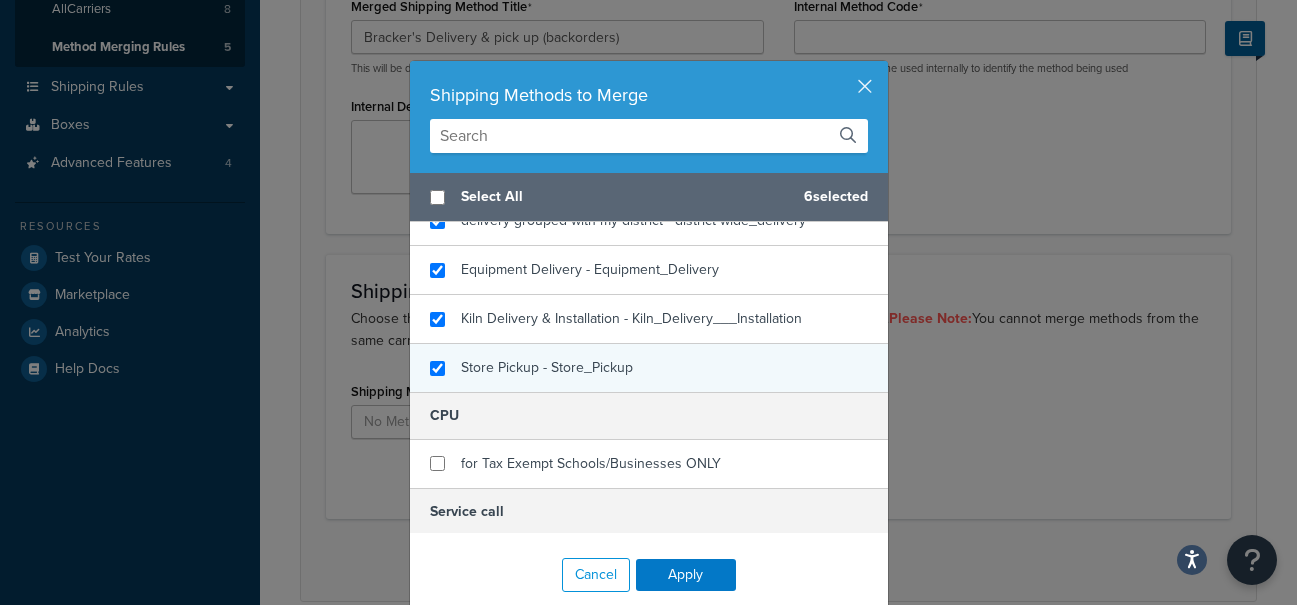 scroll, scrollTop: 228, scrollLeft: 0, axis: vertical 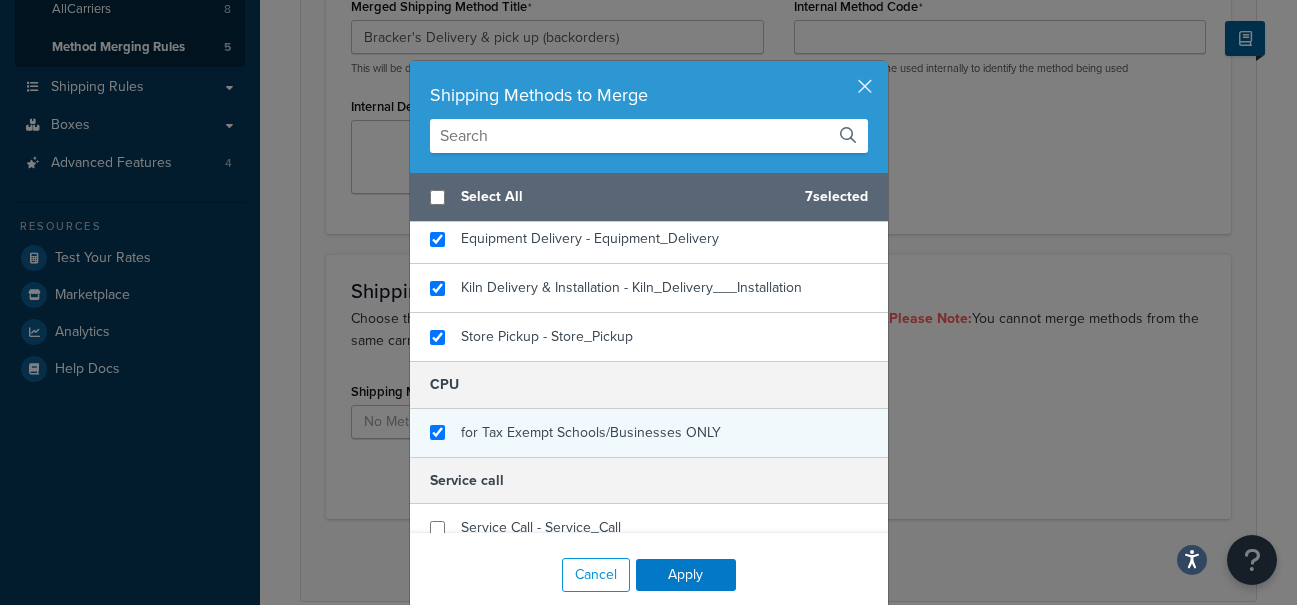 click at bounding box center (437, 432) 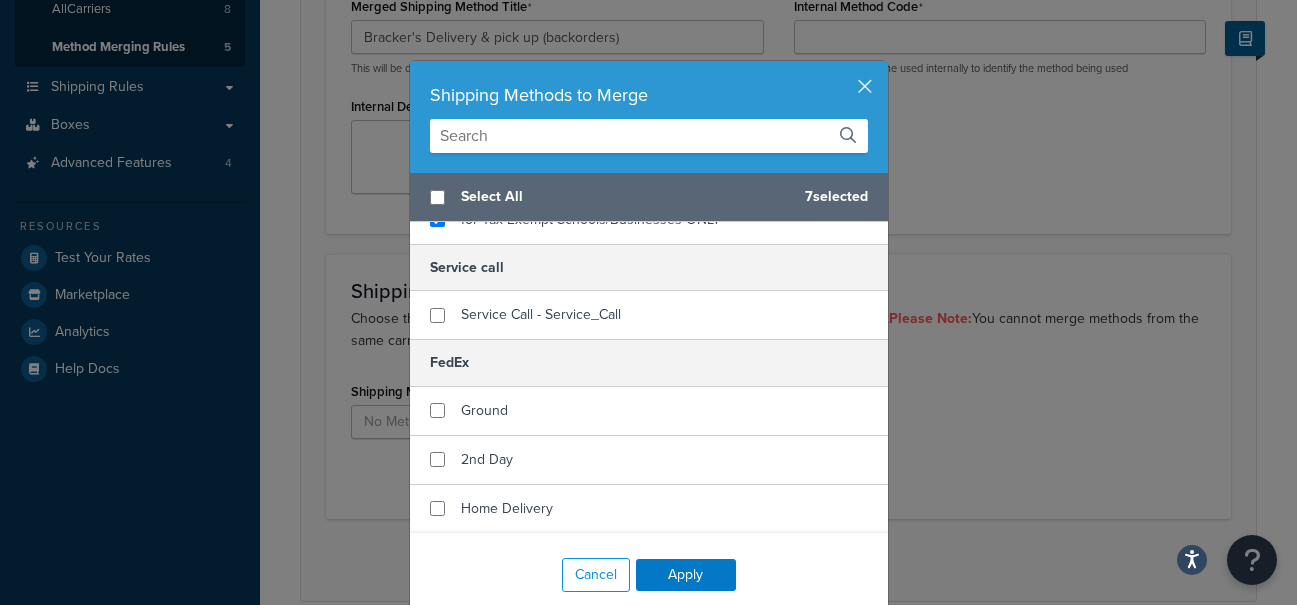 scroll, scrollTop: 436, scrollLeft: 0, axis: vertical 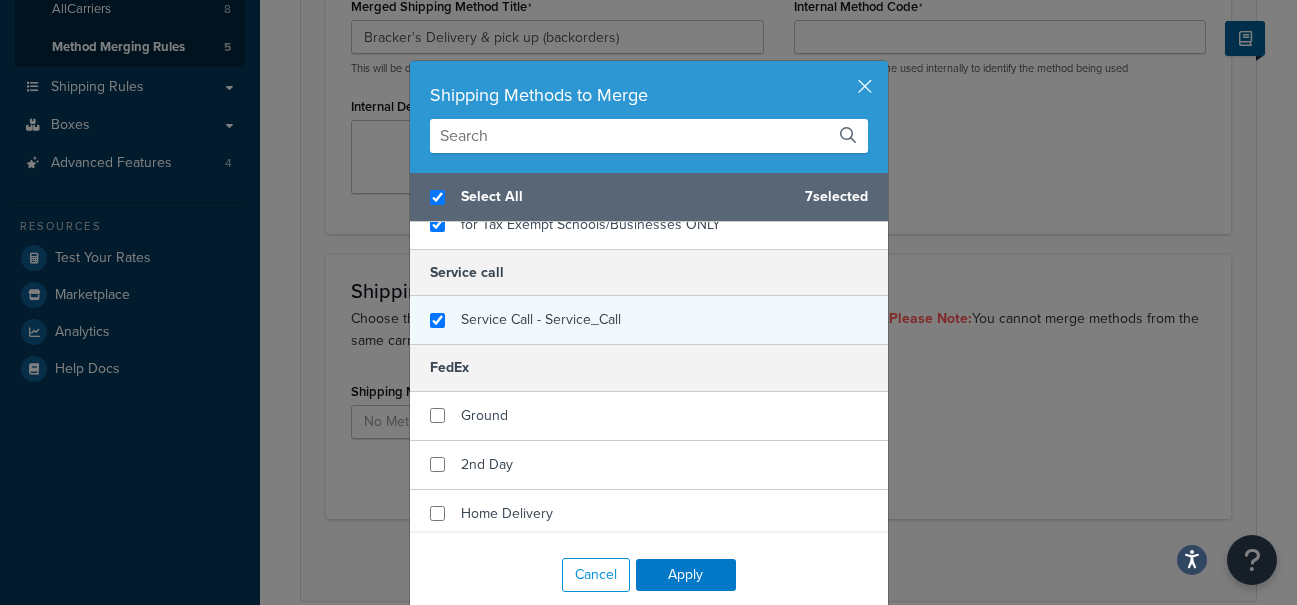 checkbox on "true" 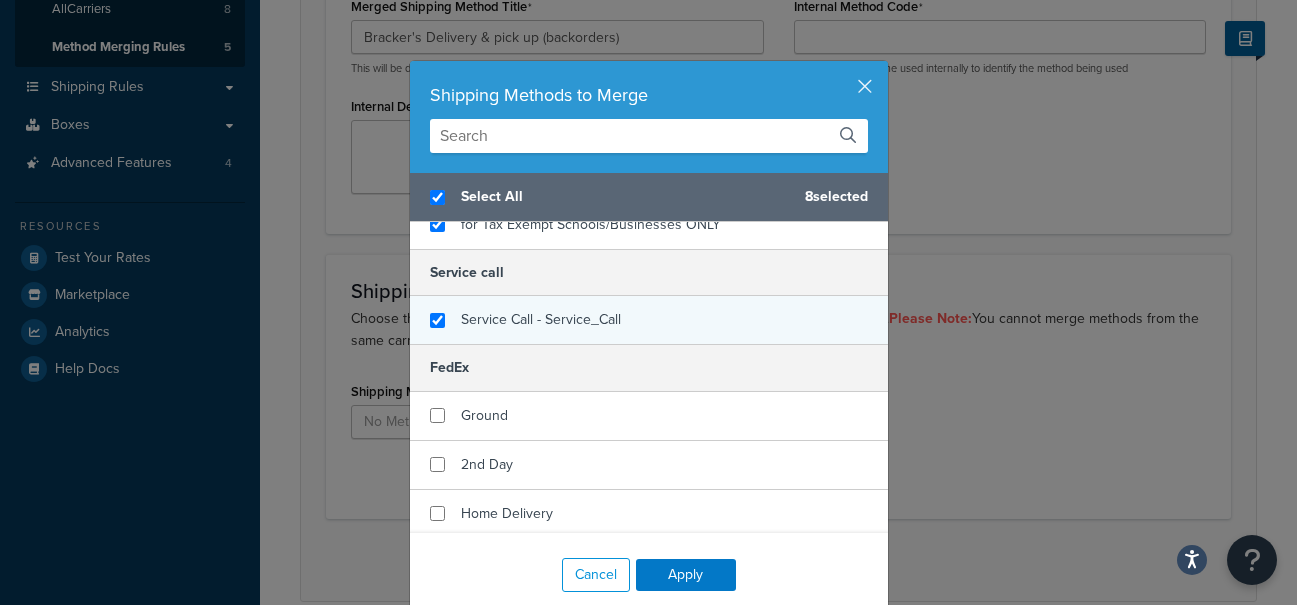 click at bounding box center (437, 320) 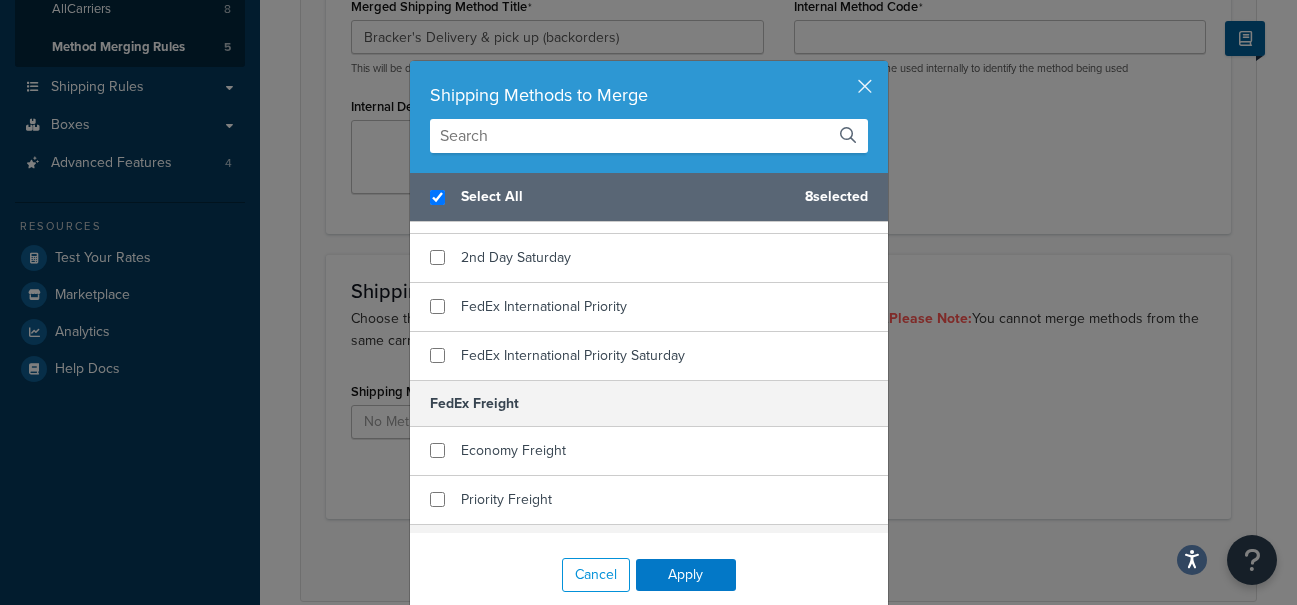 scroll, scrollTop: 919, scrollLeft: 0, axis: vertical 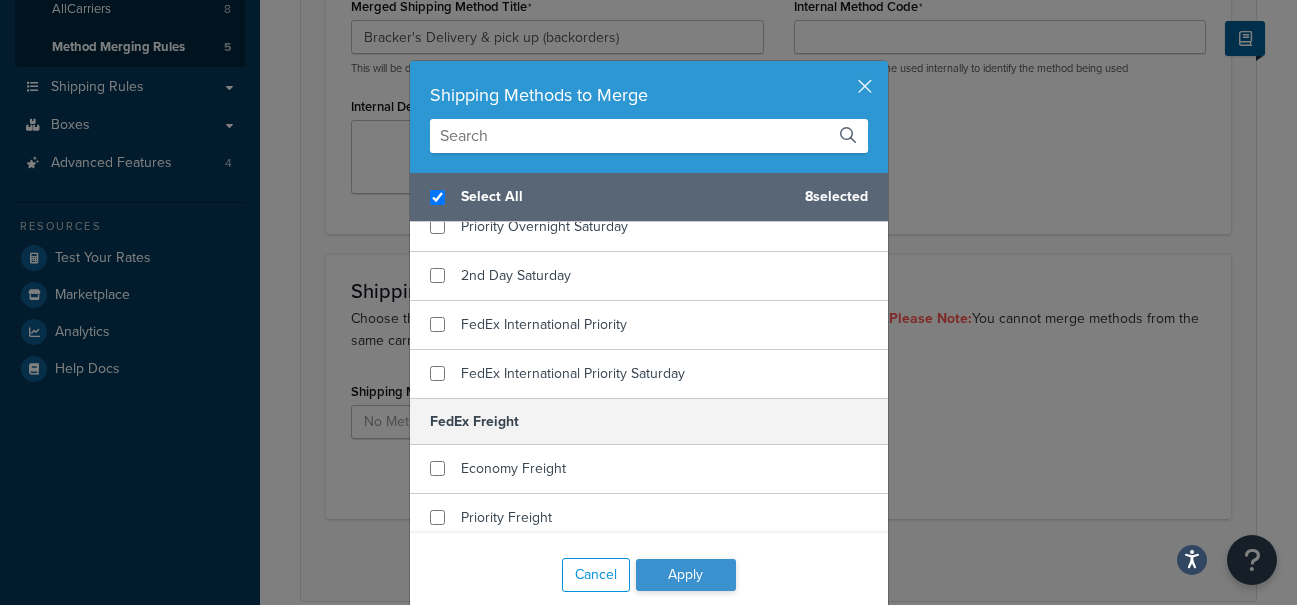 click on "Apply" at bounding box center (686, 575) 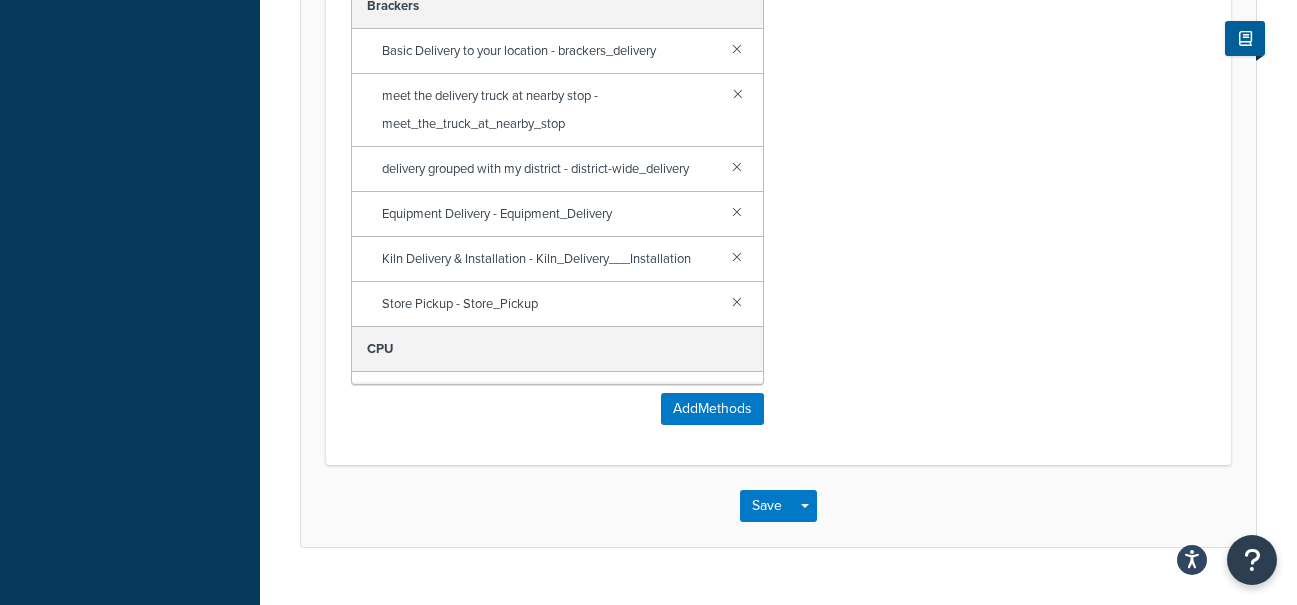scroll, scrollTop: 781, scrollLeft: 0, axis: vertical 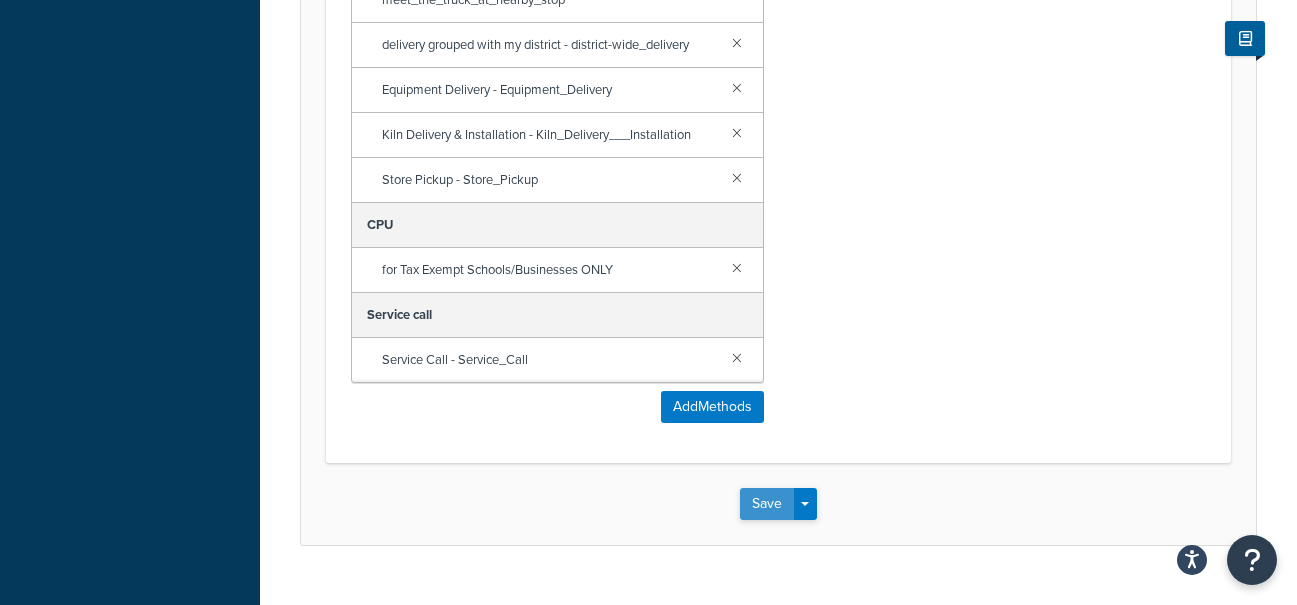 click on "Save" at bounding box center (767, 504) 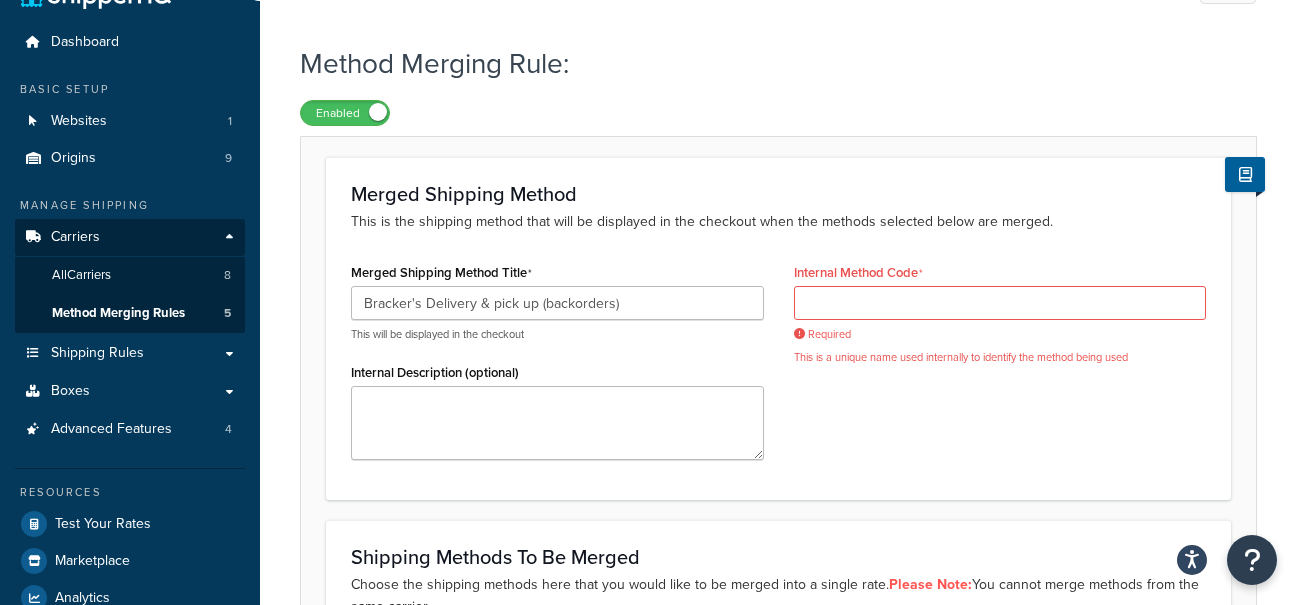 scroll, scrollTop: 44, scrollLeft: 0, axis: vertical 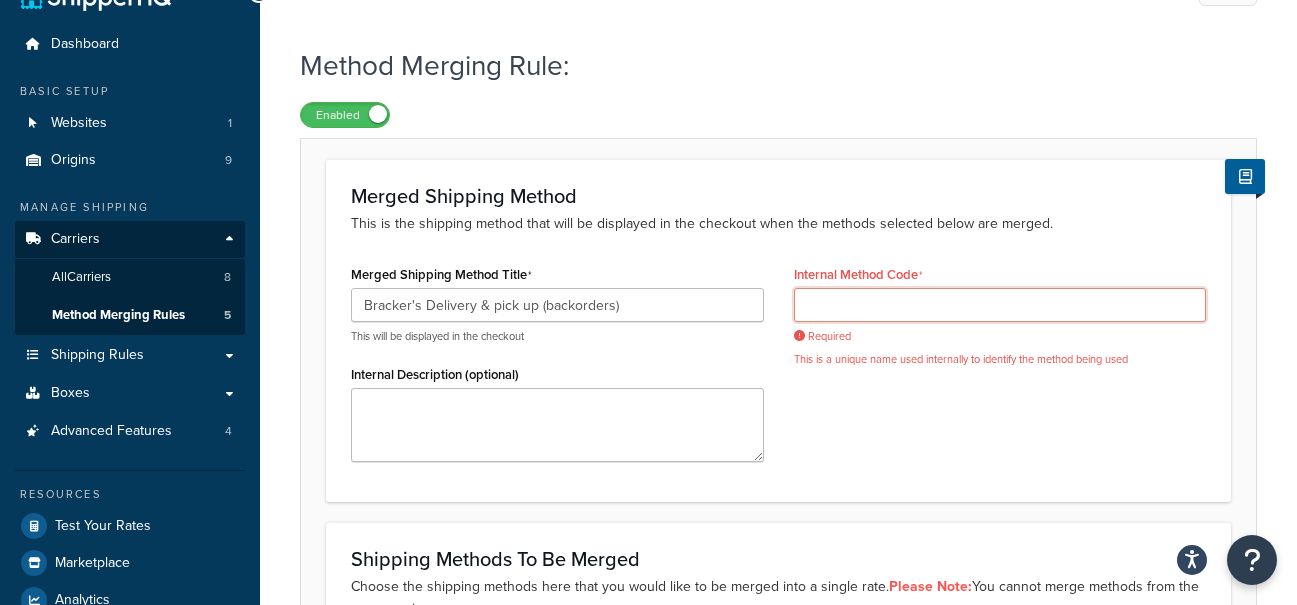 click on "Internal Method Code" at bounding box center (1000, 305) 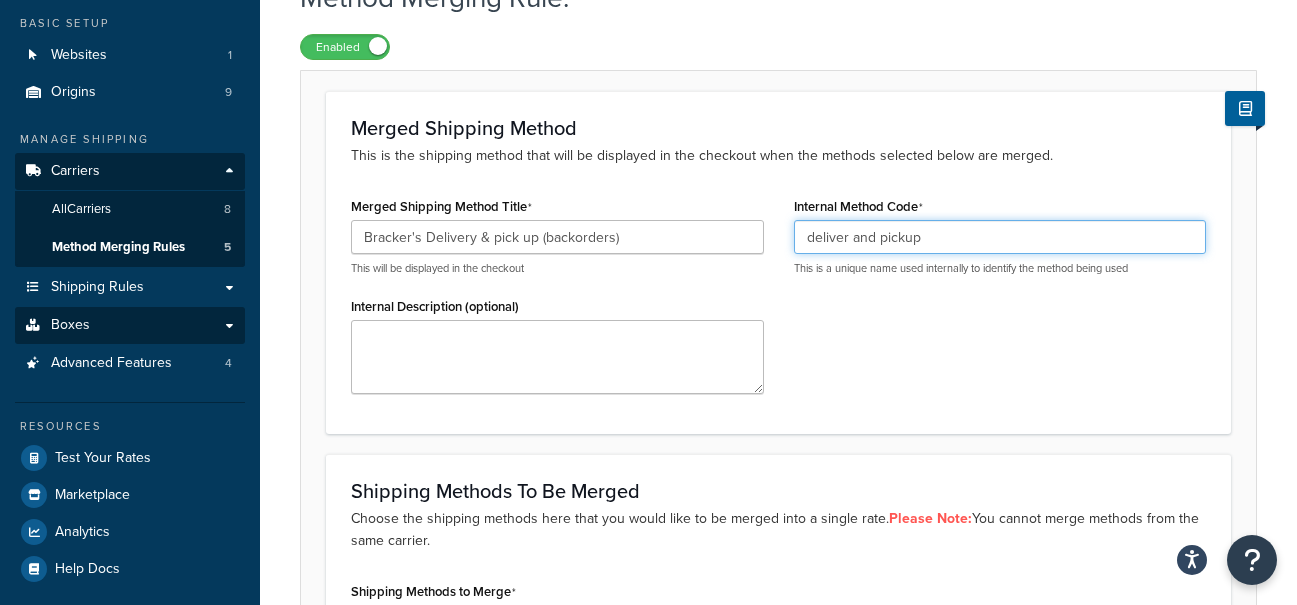 scroll, scrollTop: 111, scrollLeft: 0, axis: vertical 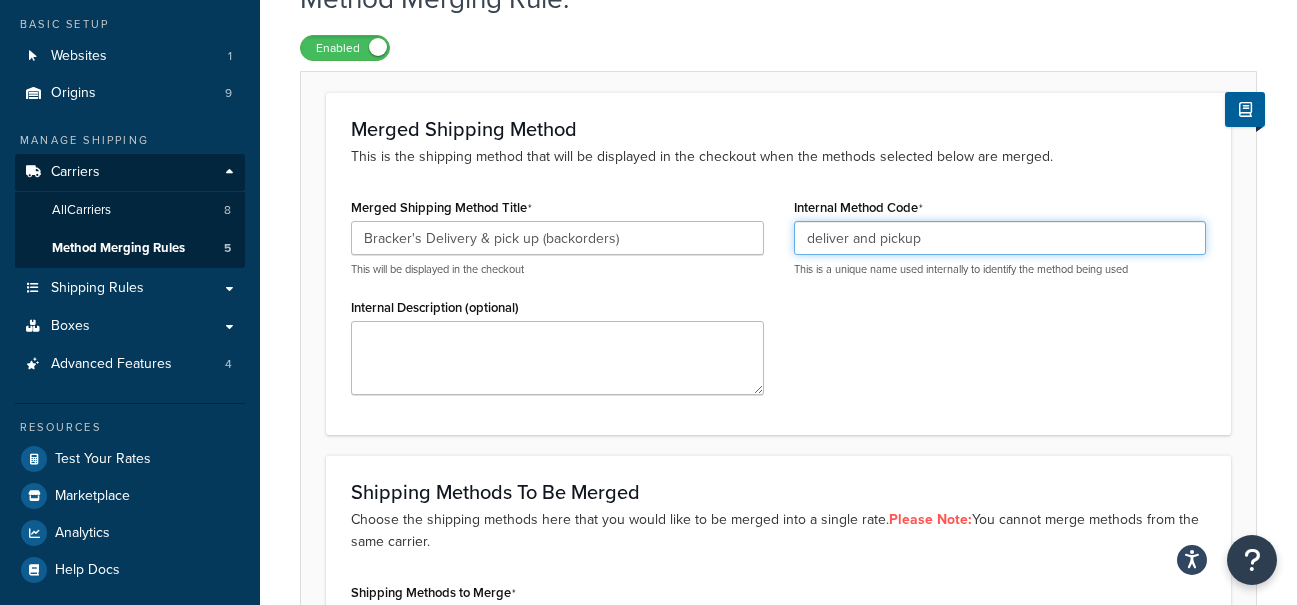 type on "deliver and pickup" 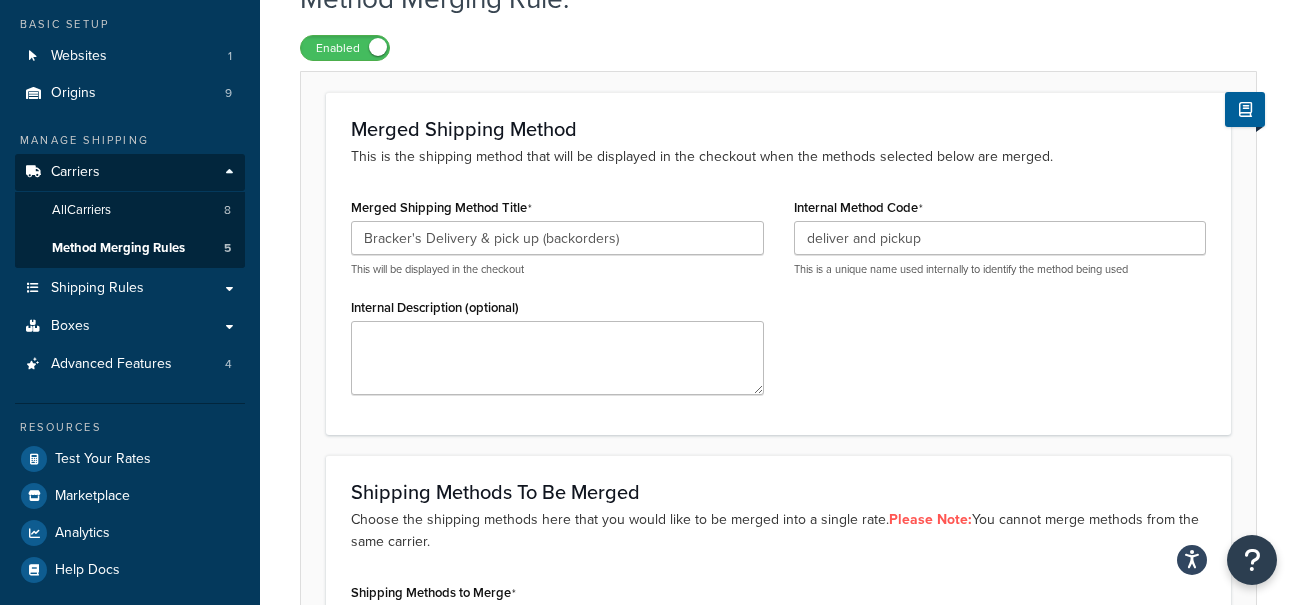click on "Method Merging Rules" at bounding box center (118, 248) 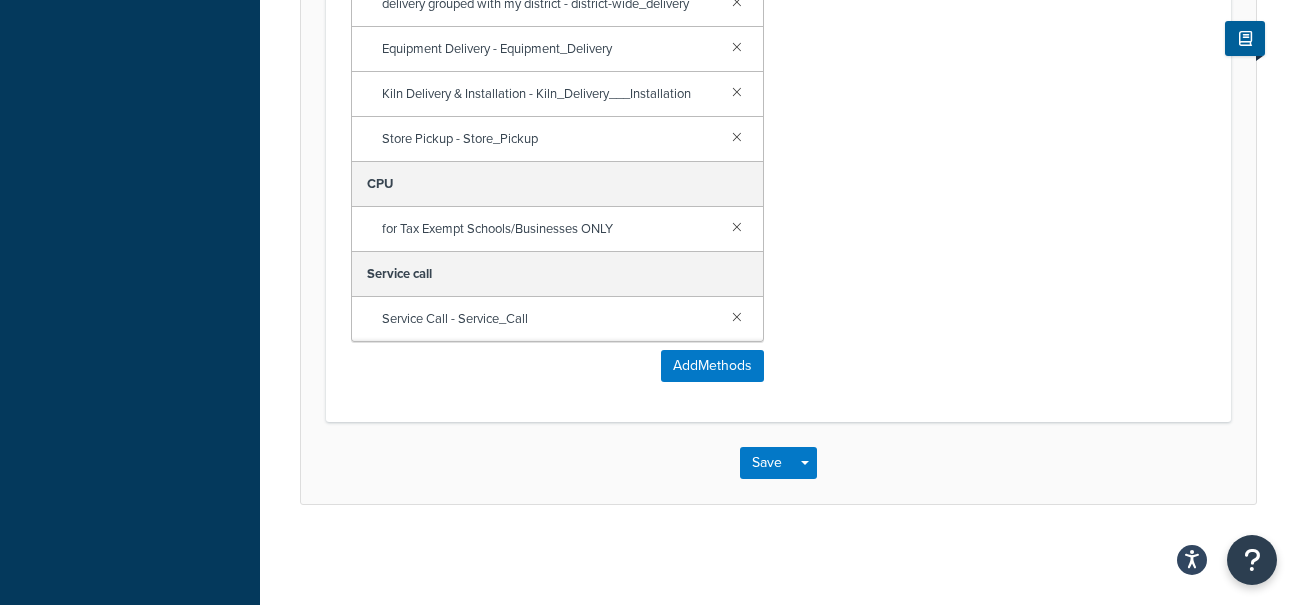 scroll, scrollTop: 821, scrollLeft: 0, axis: vertical 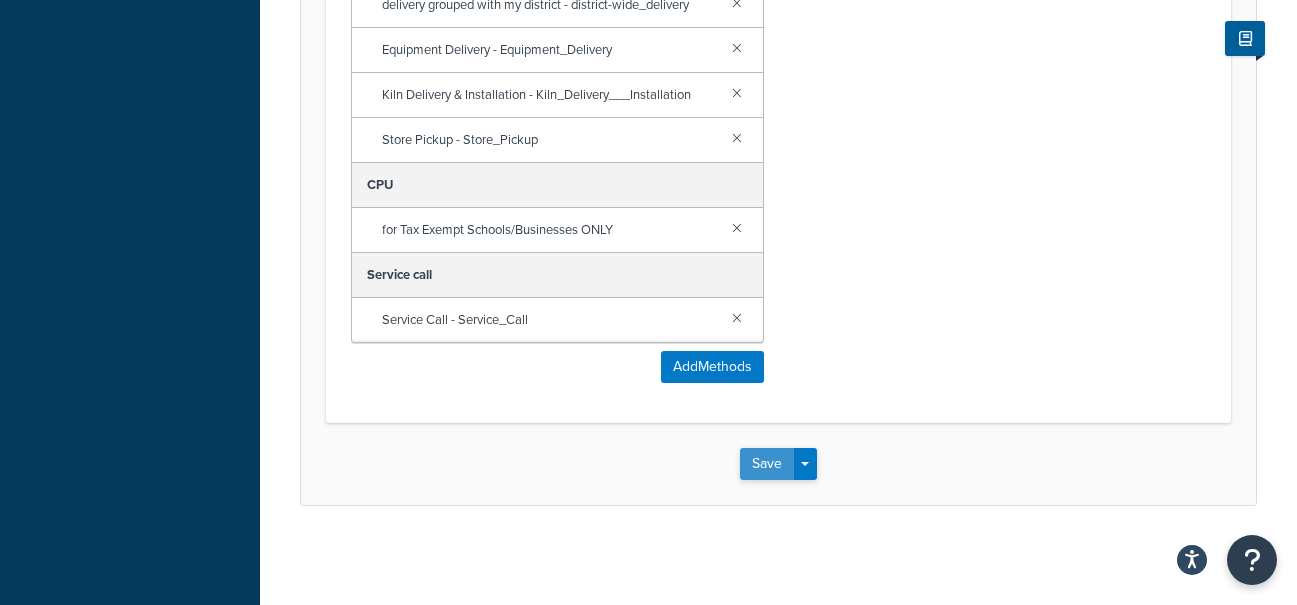click on "Save" at bounding box center [767, 464] 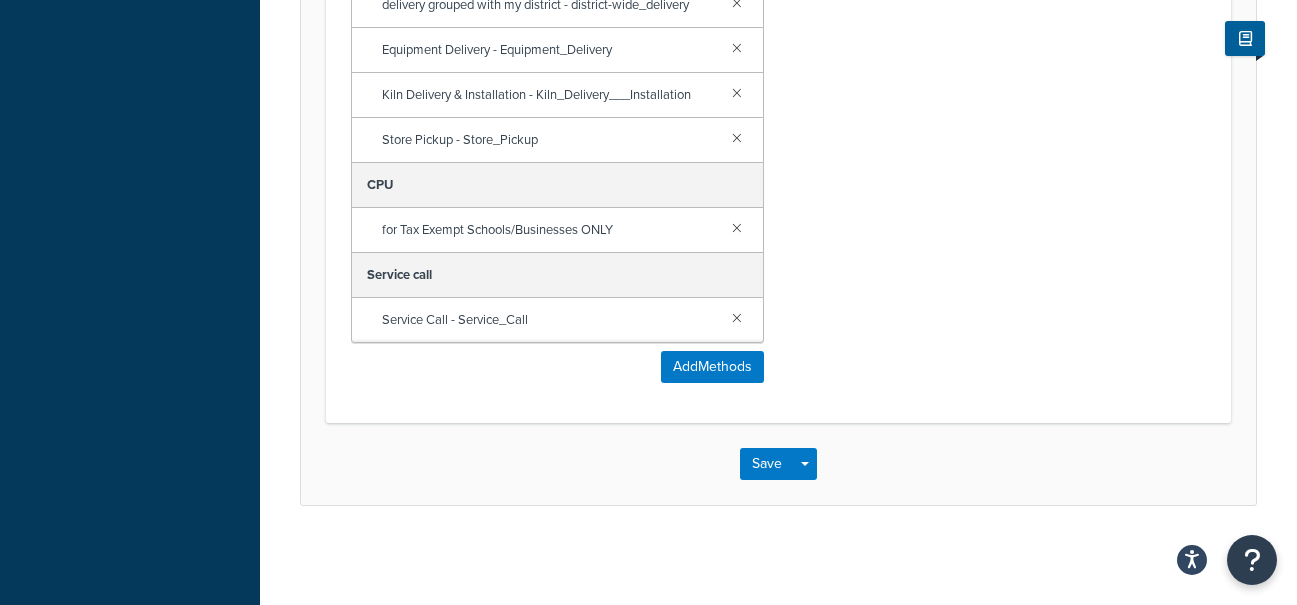 scroll, scrollTop: 0, scrollLeft: 0, axis: both 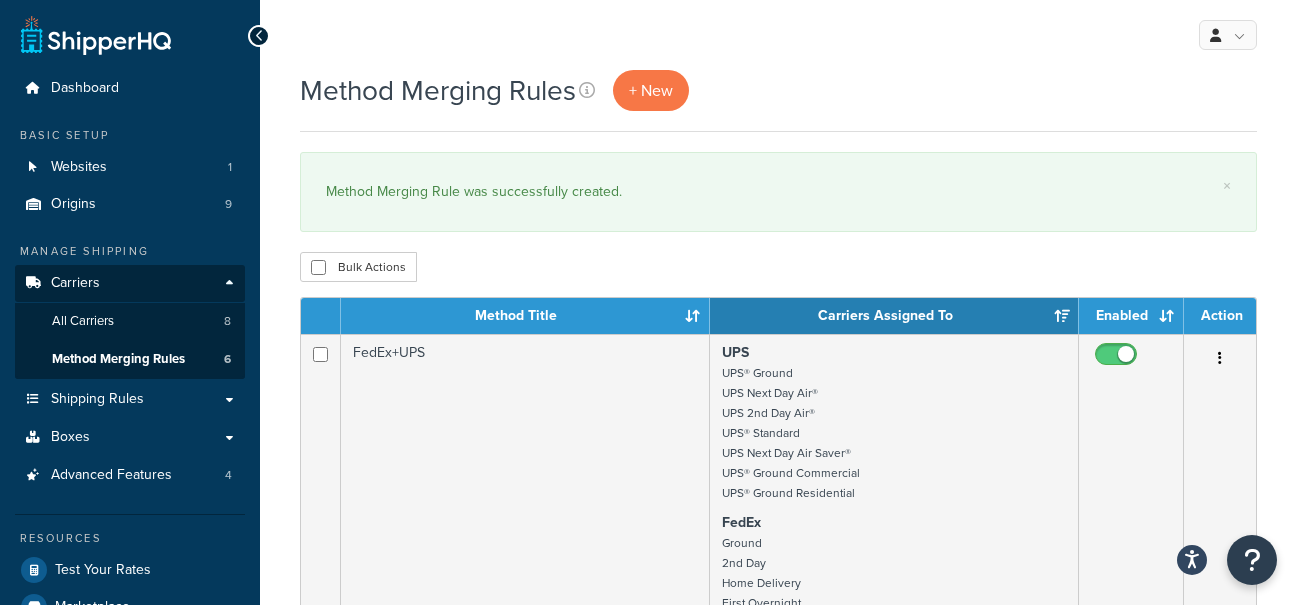 click on "Method Merging Rules" at bounding box center [118, 359] 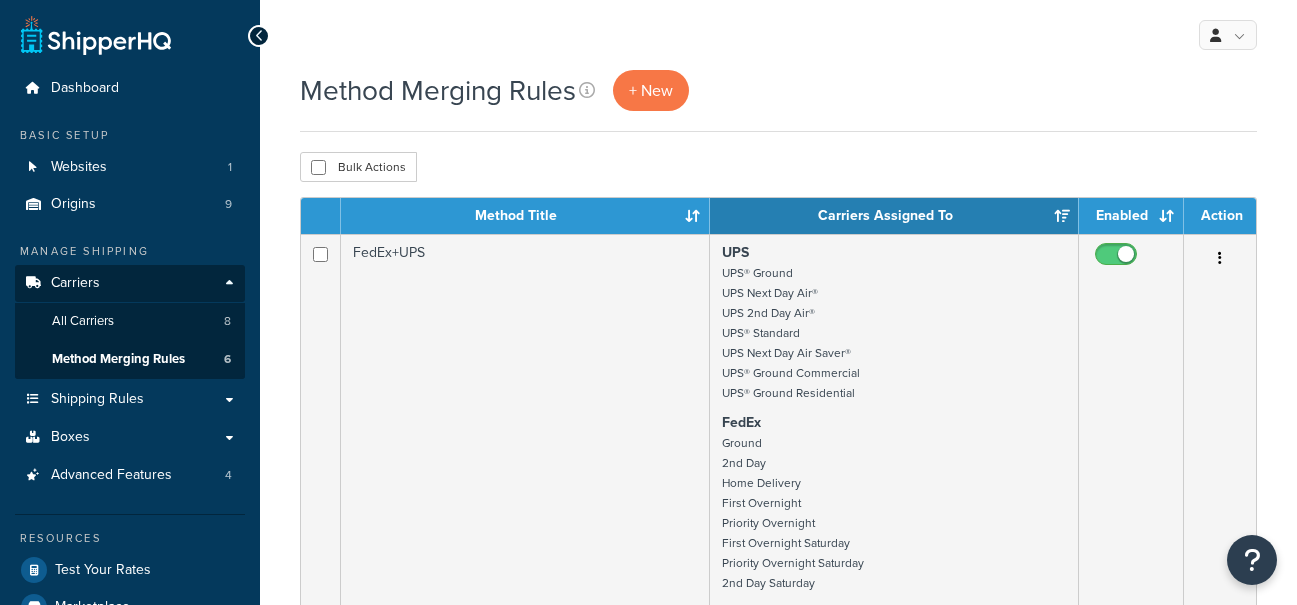 scroll, scrollTop: 0, scrollLeft: 0, axis: both 